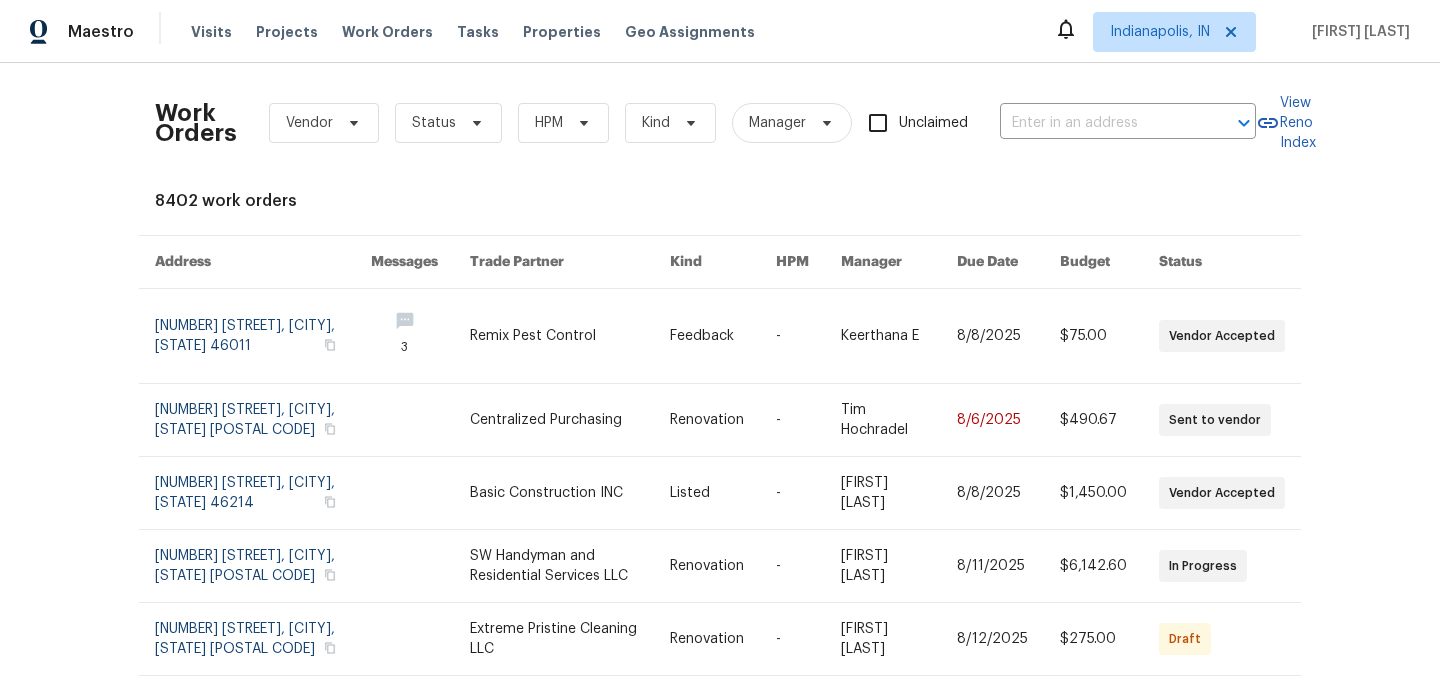 scroll, scrollTop: 0, scrollLeft: 0, axis: both 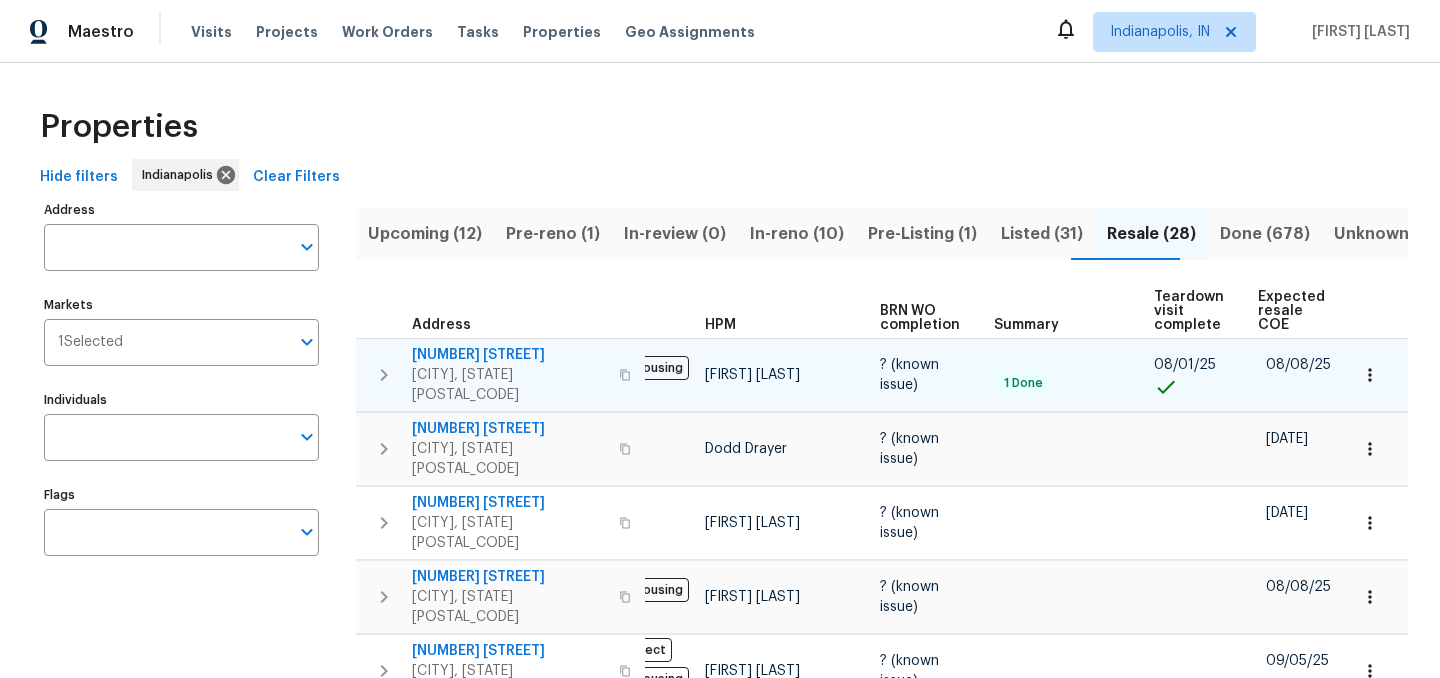 click 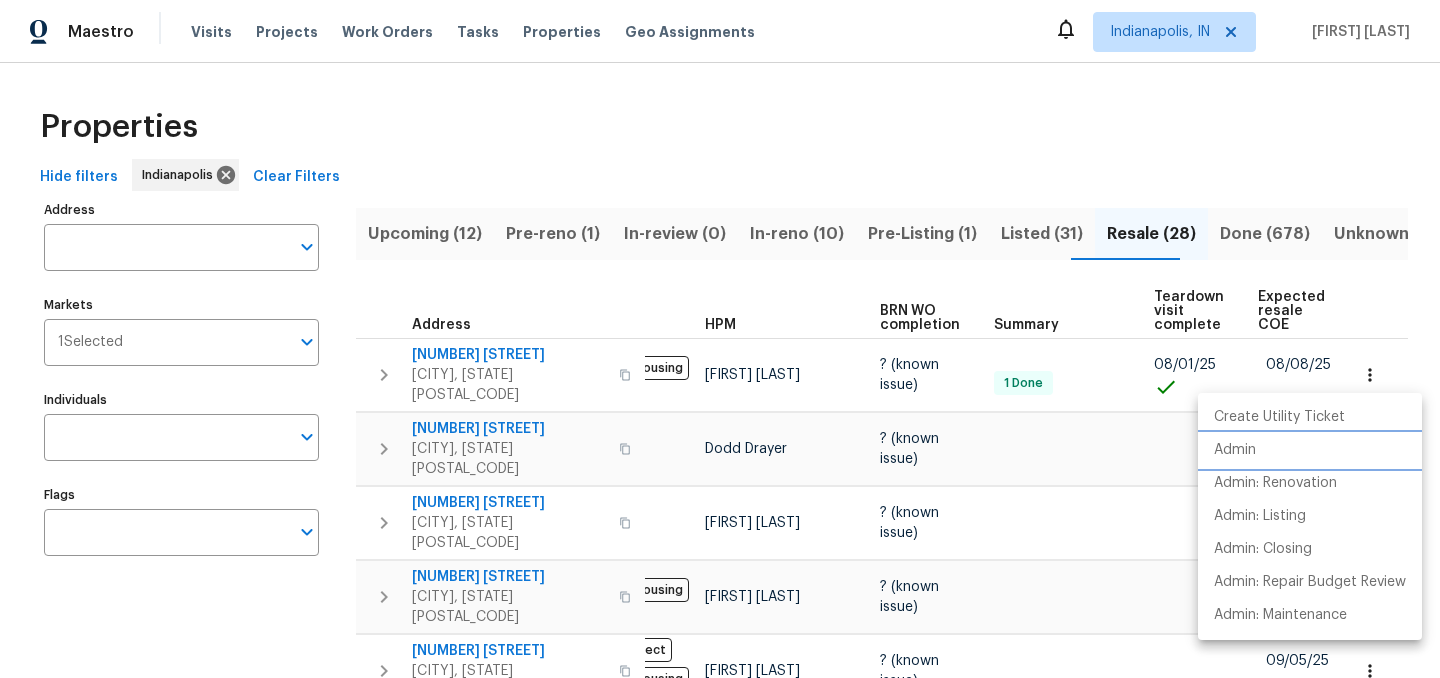 click on "Admin" at bounding box center (1235, 450) 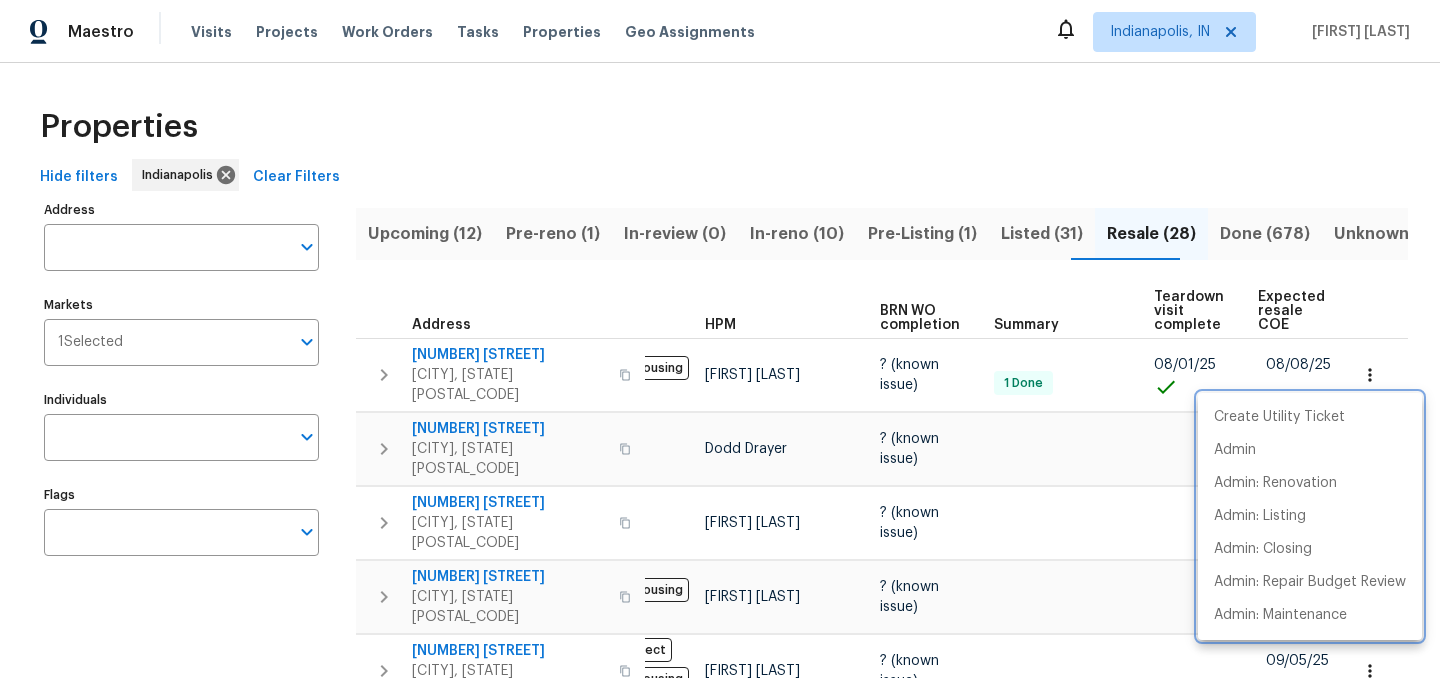 click at bounding box center [720, 339] 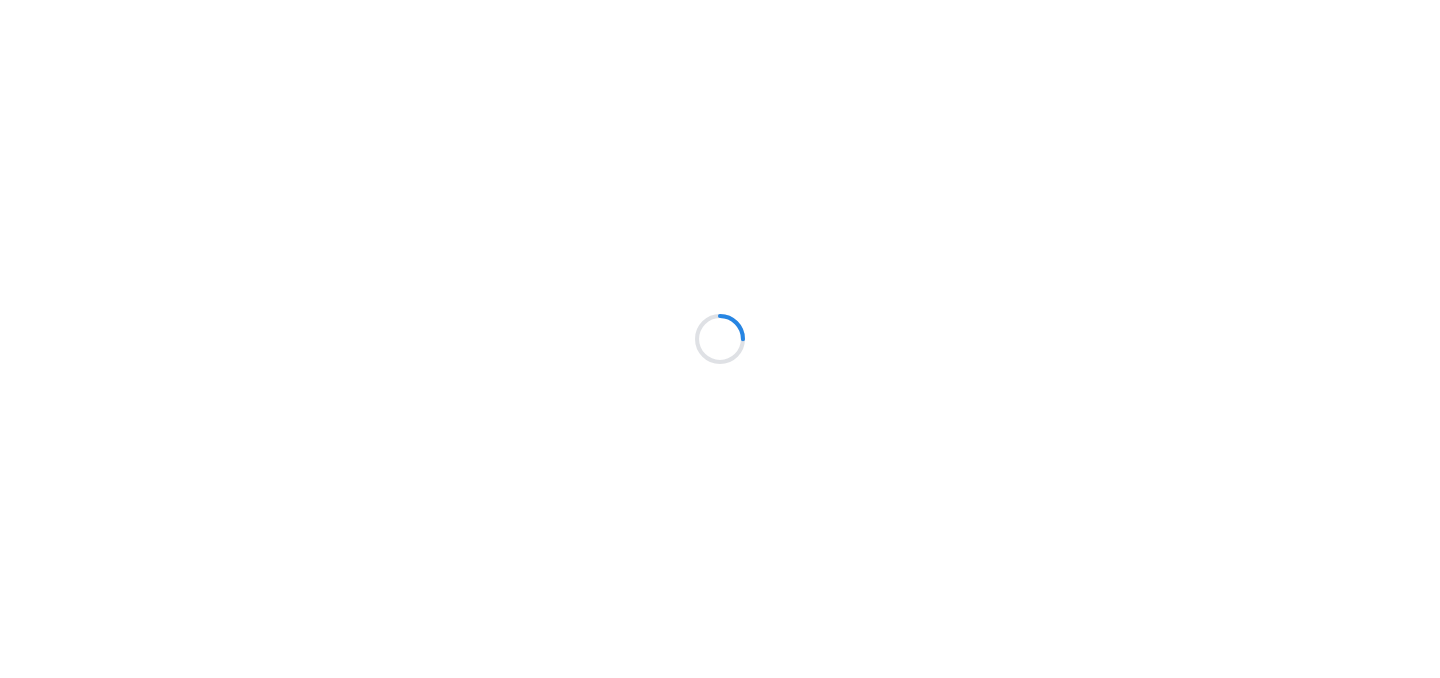 scroll, scrollTop: 0, scrollLeft: 0, axis: both 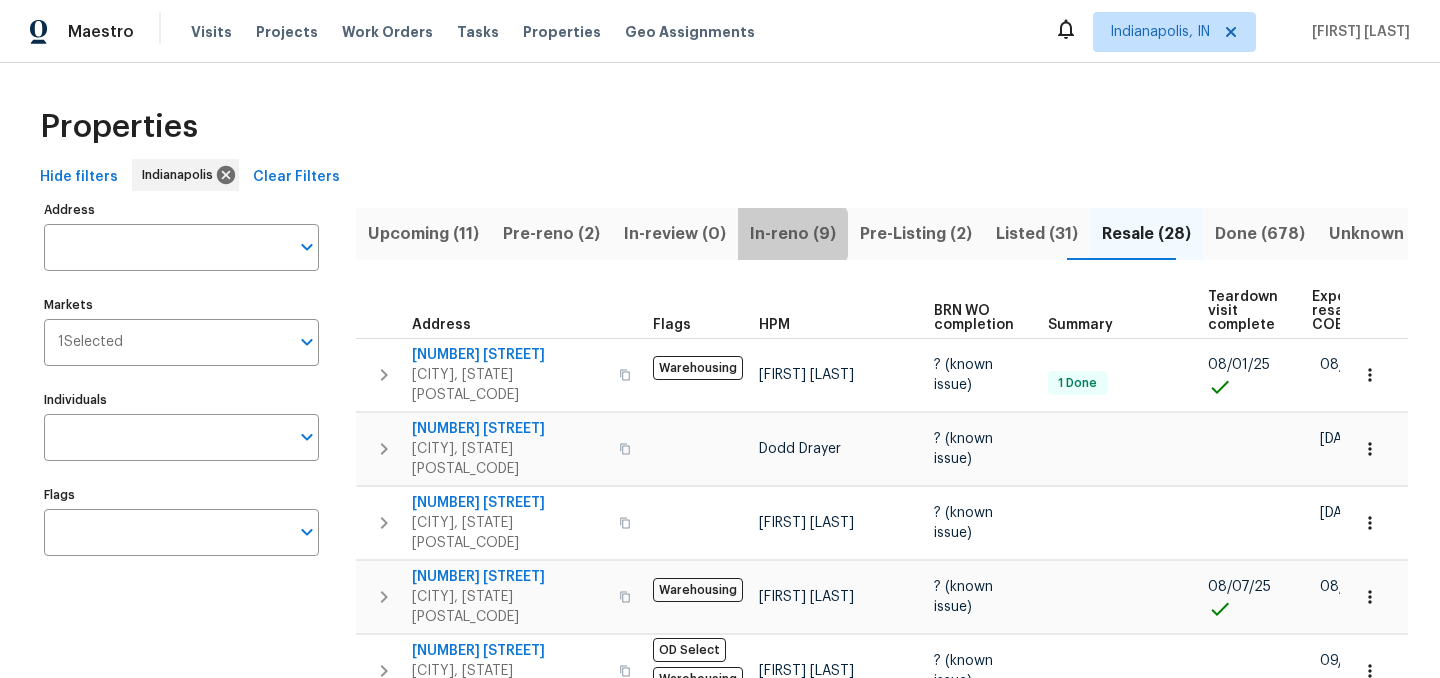 click on "In-reno (9)" at bounding box center (793, 234) 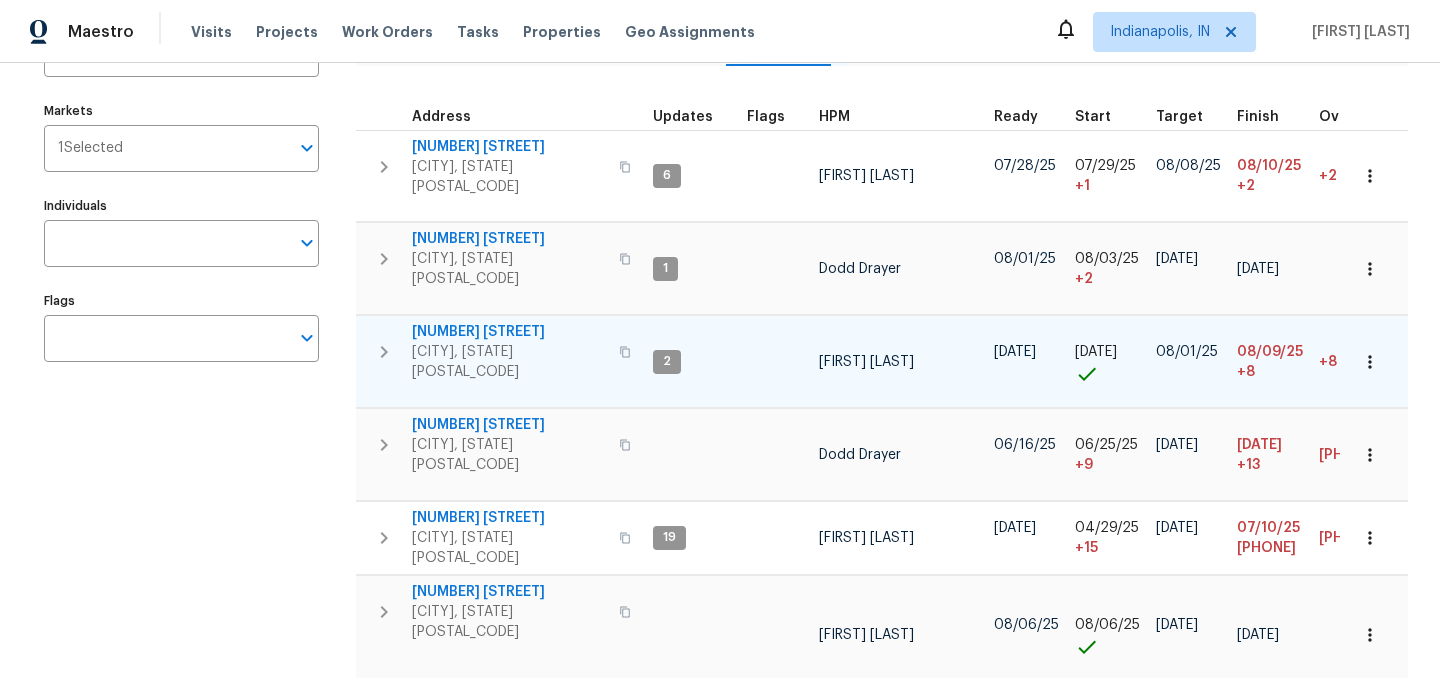 scroll, scrollTop: 201, scrollLeft: 0, axis: vertical 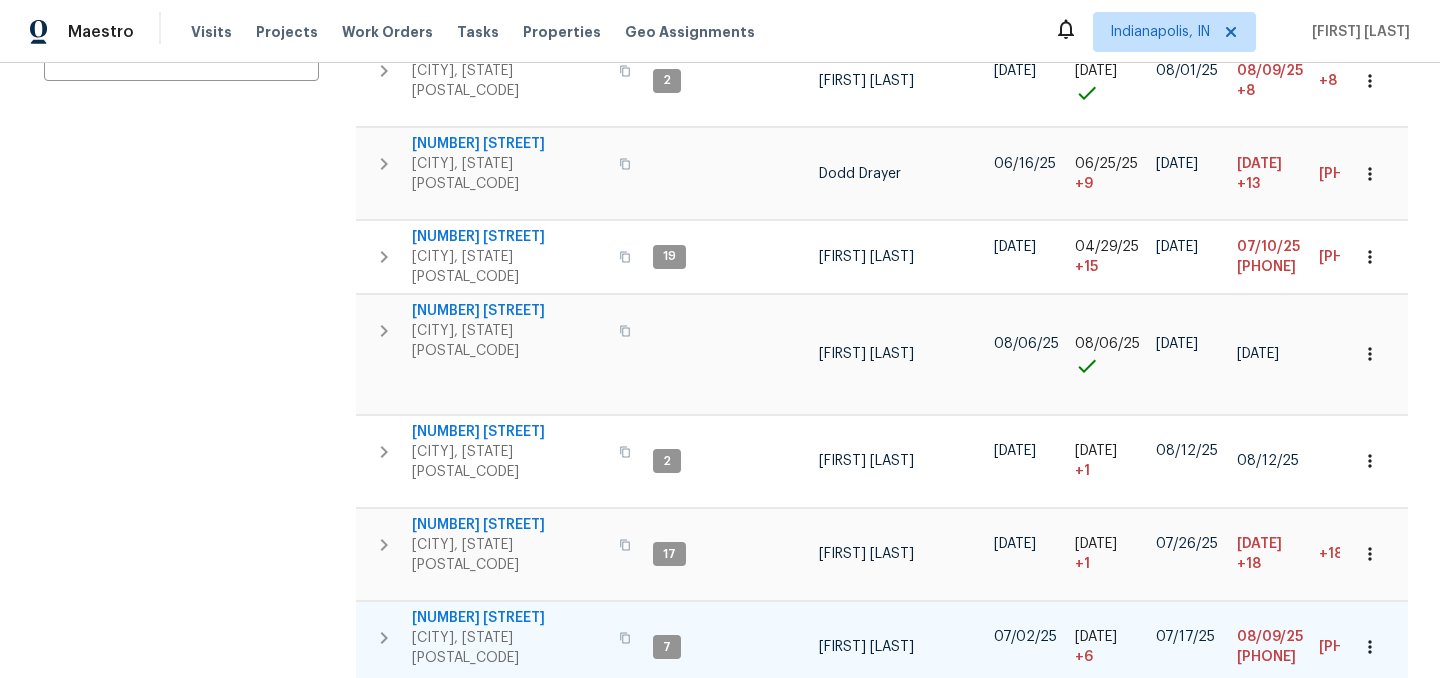 click on "9177 Budd Run Dr" at bounding box center (509, 618) 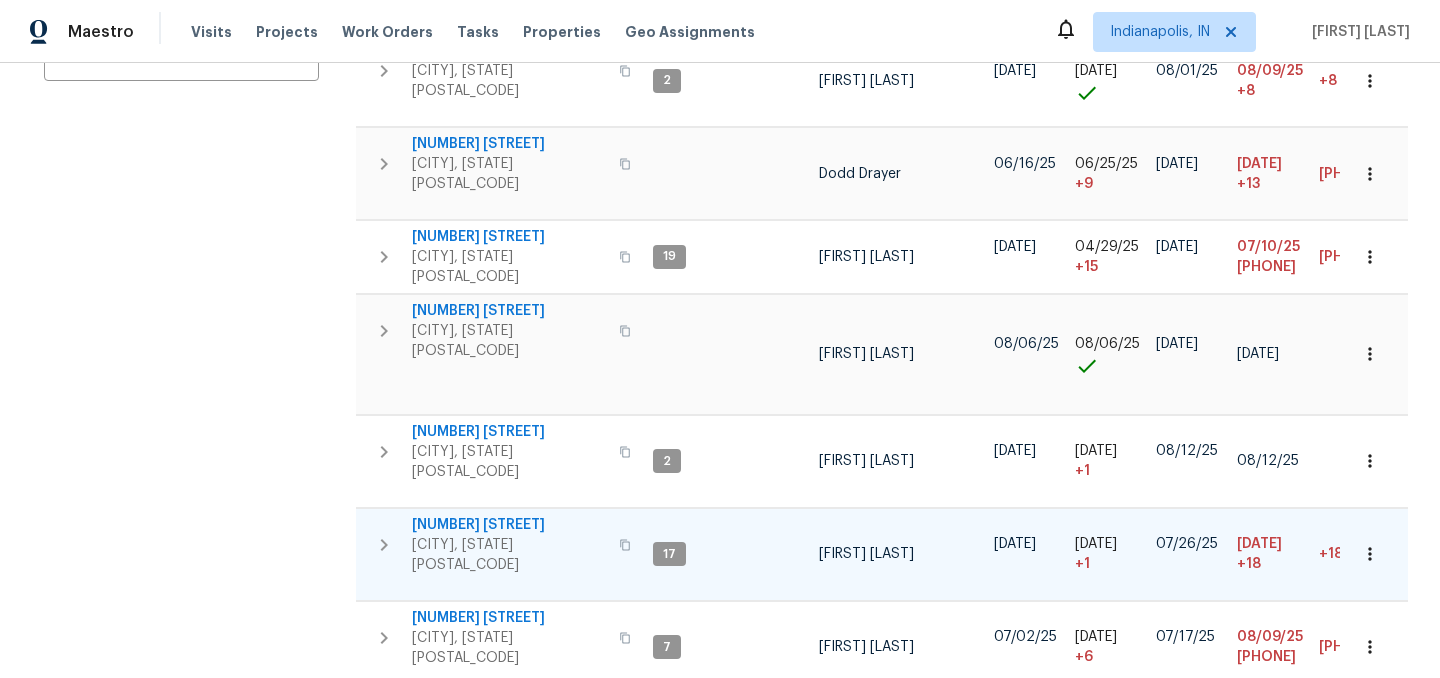 click on "6472 Merom Ct" at bounding box center (509, 525) 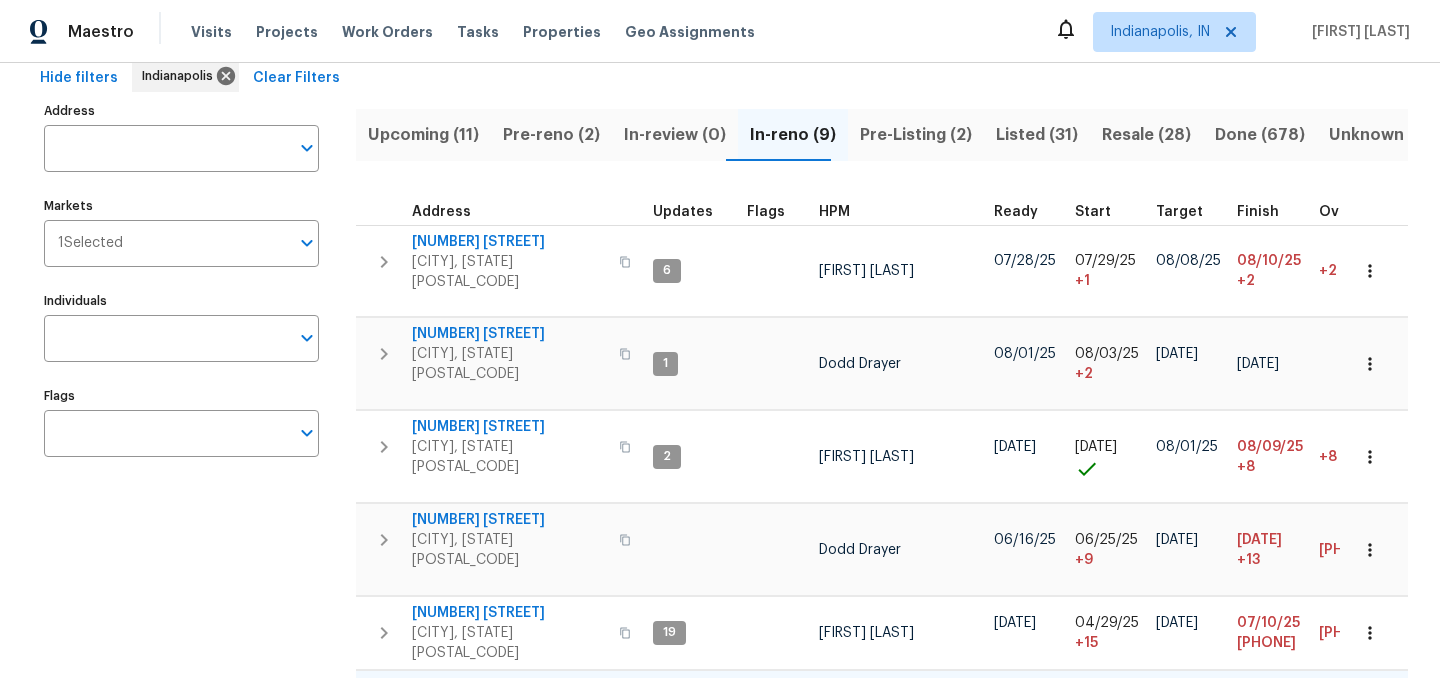 scroll, scrollTop: 0, scrollLeft: 0, axis: both 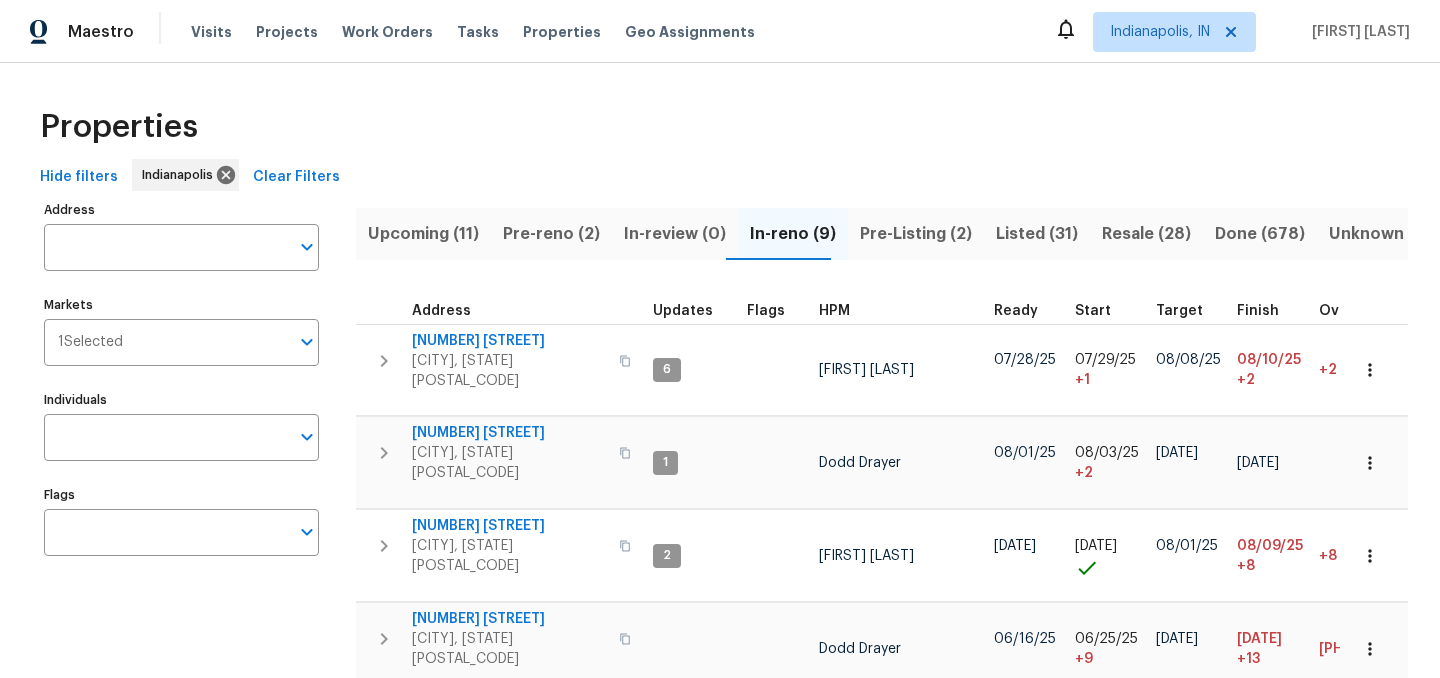 click on "Pre-reno (2)" at bounding box center (551, 234) 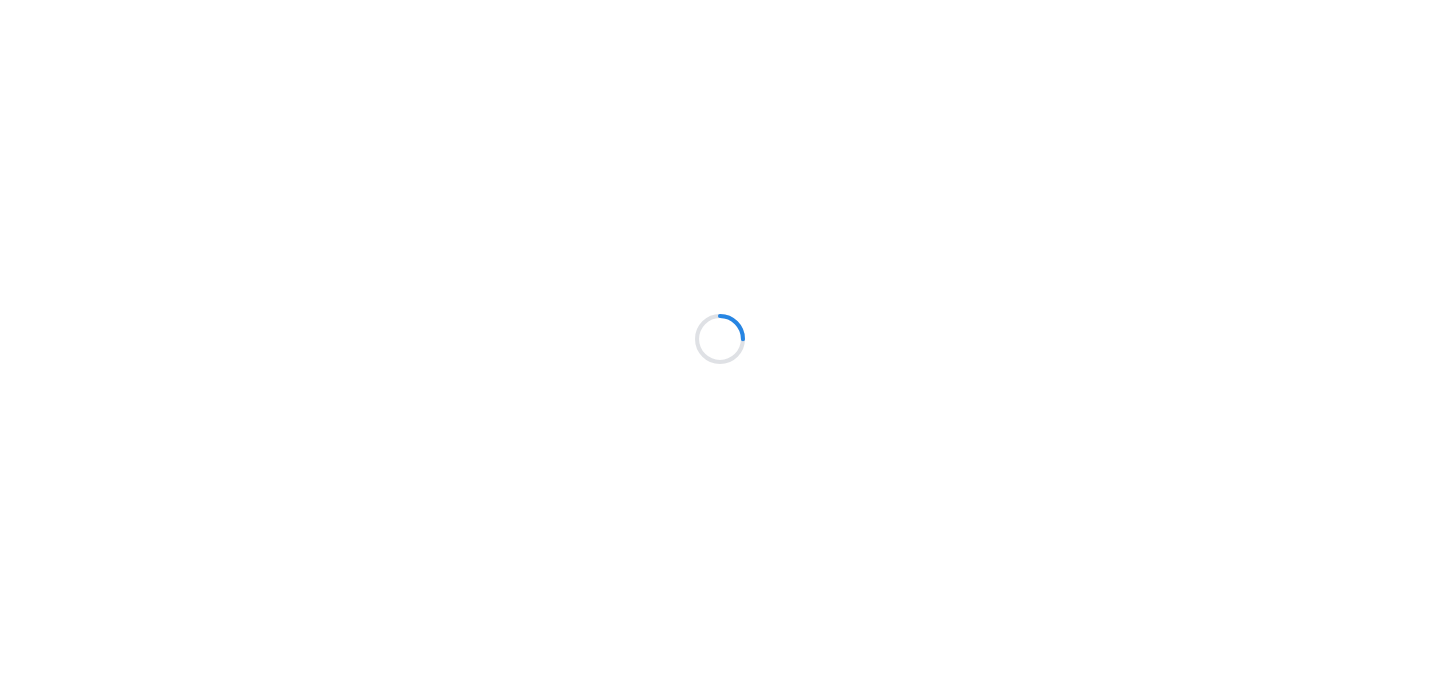 scroll, scrollTop: 0, scrollLeft: 0, axis: both 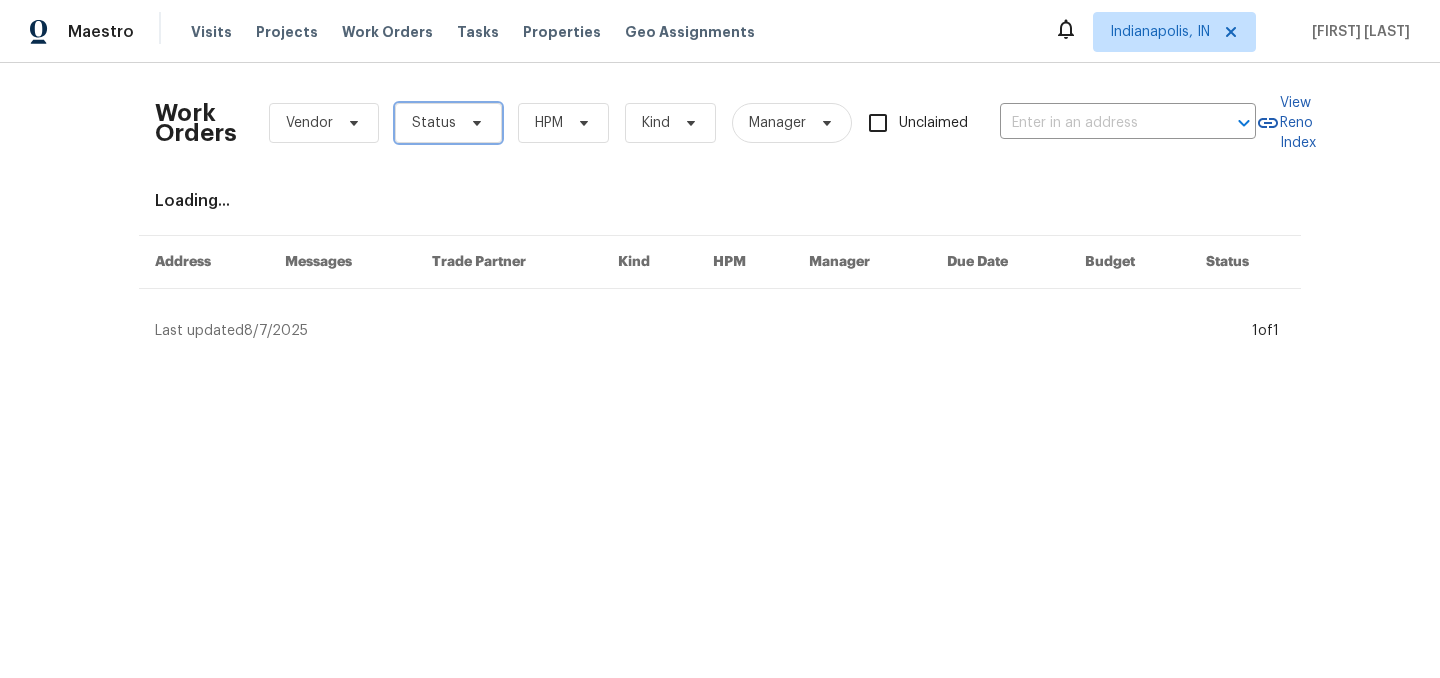 click on "Status" at bounding box center [434, 123] 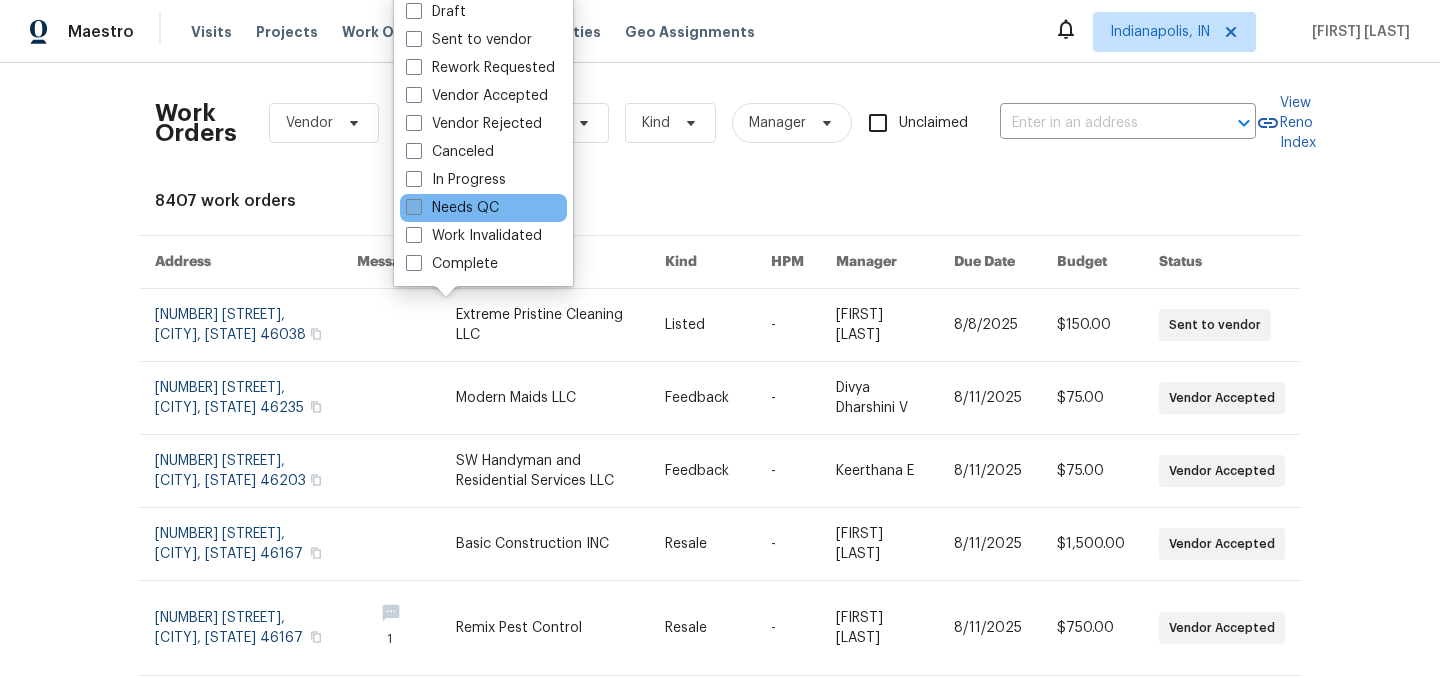click on "Needs QC" at bounding box center (452, 208) 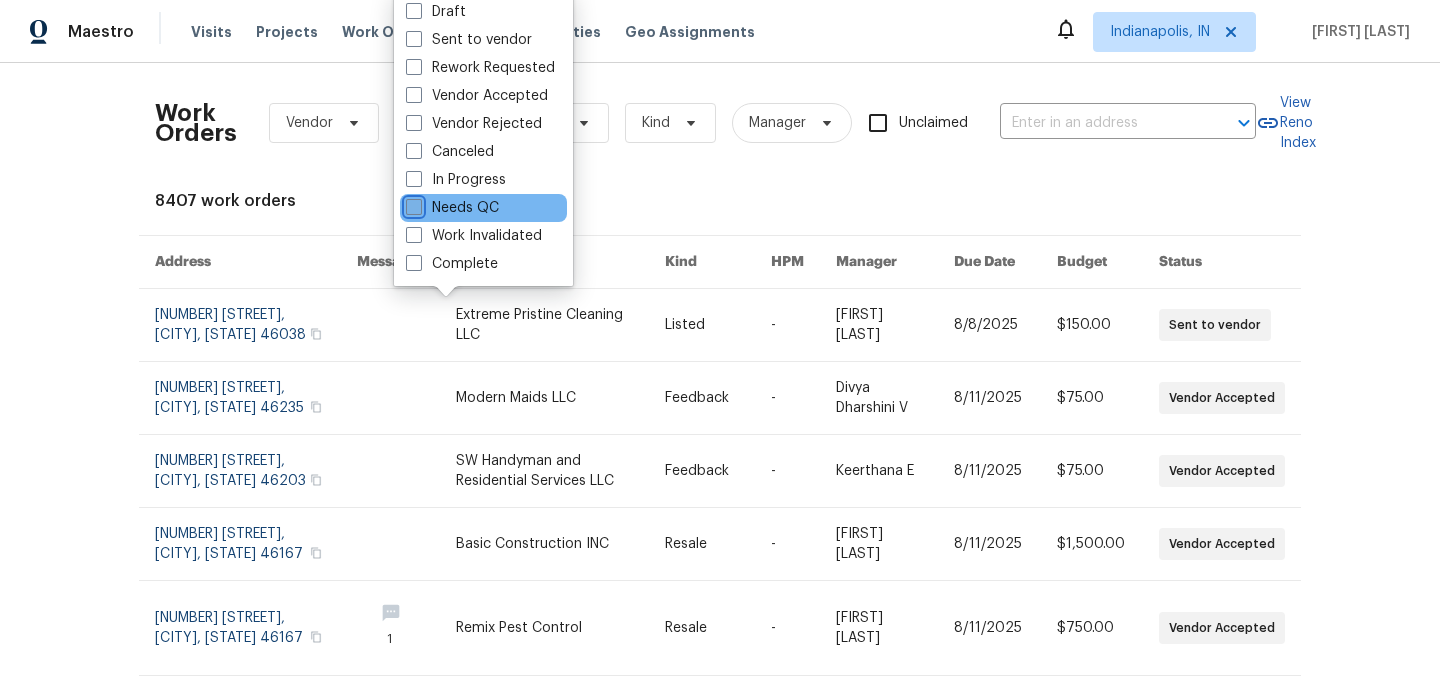 click on "Needs QC" at bounding box center [412, 204] 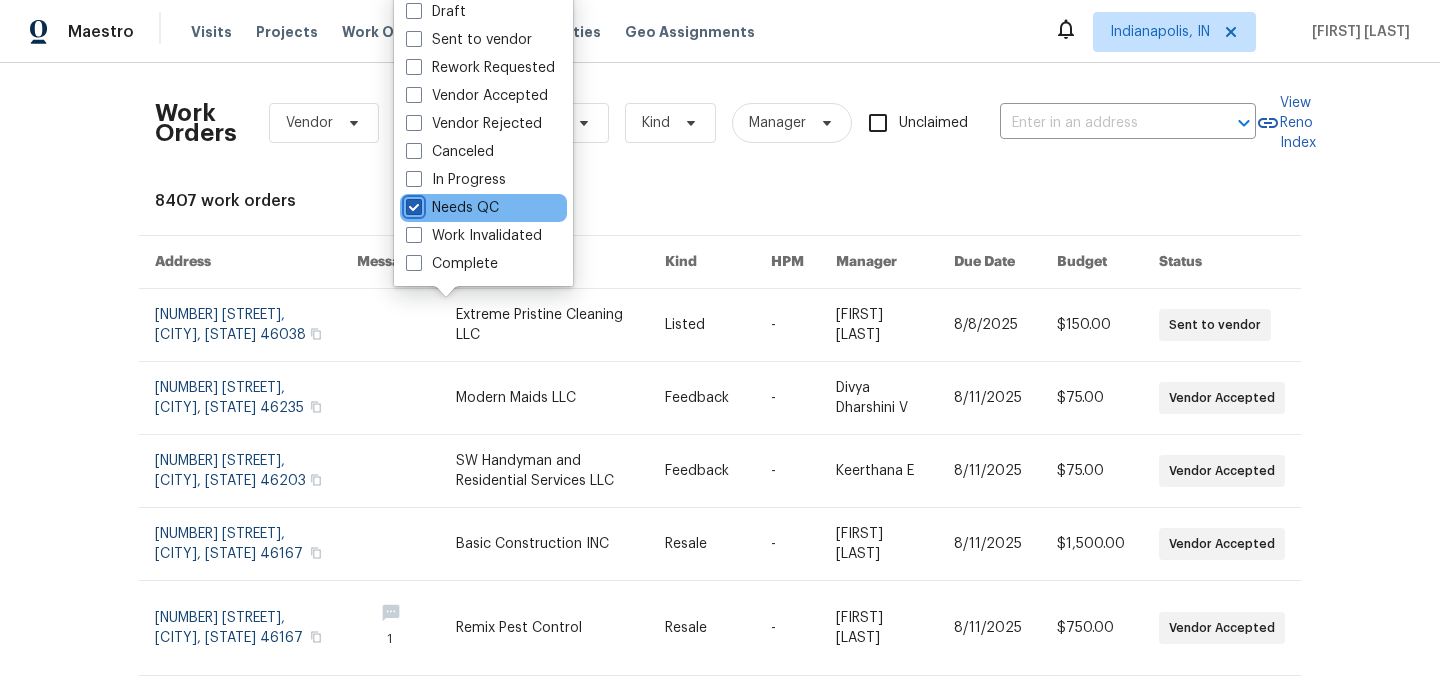 checkbox on "true" 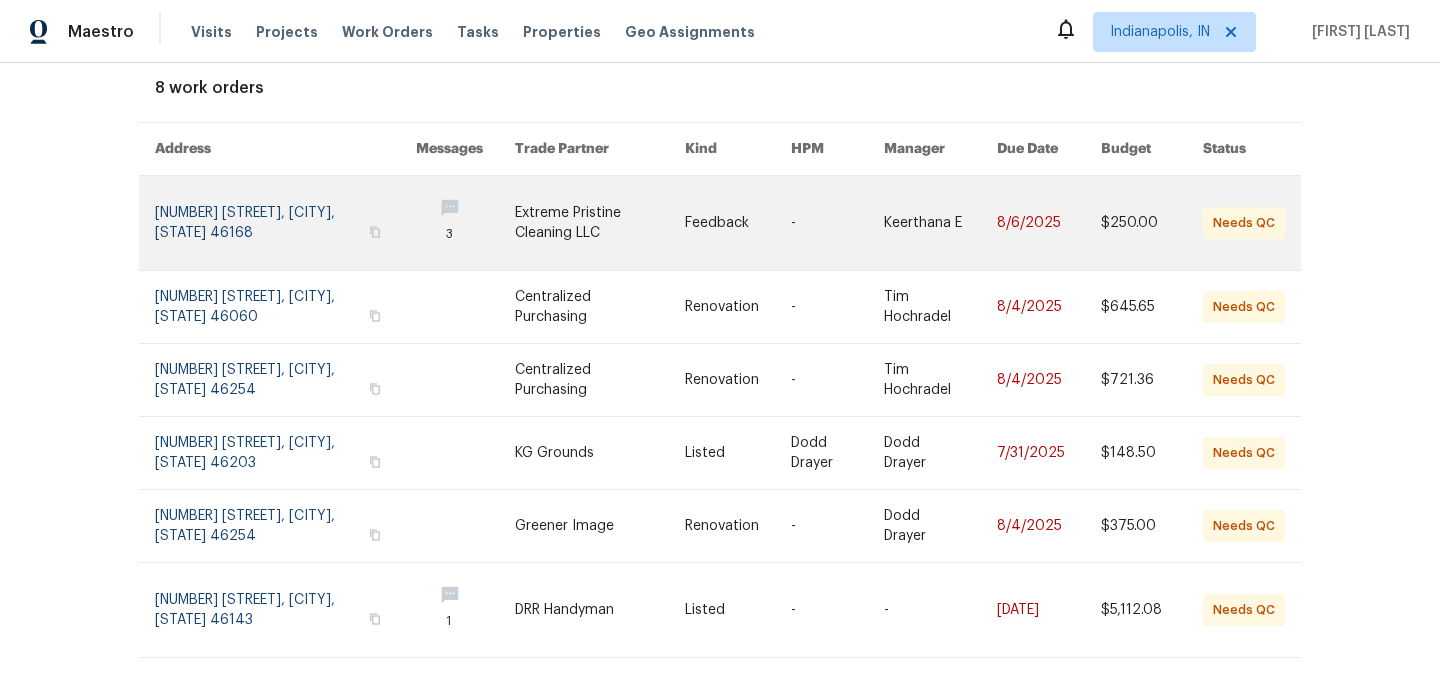 scroll, scrollTop: 0, scrollLeft: 0, axis: both 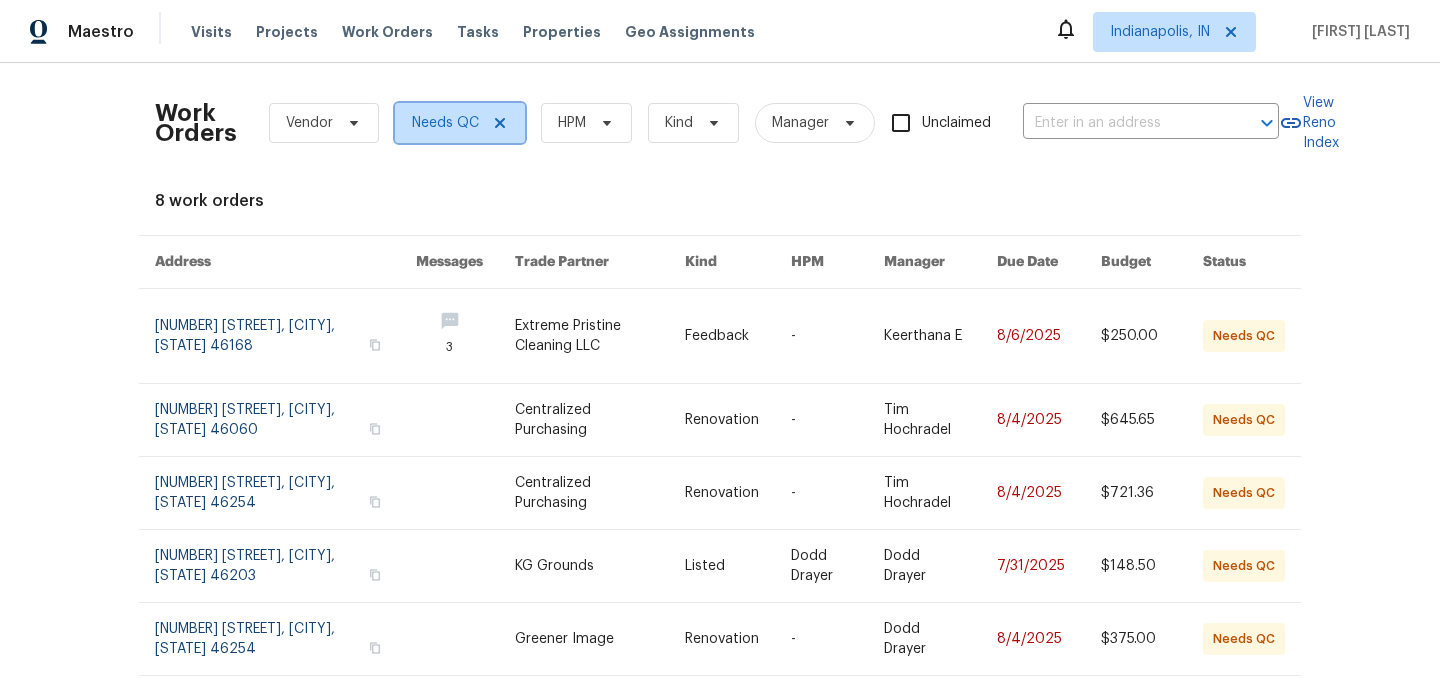 click 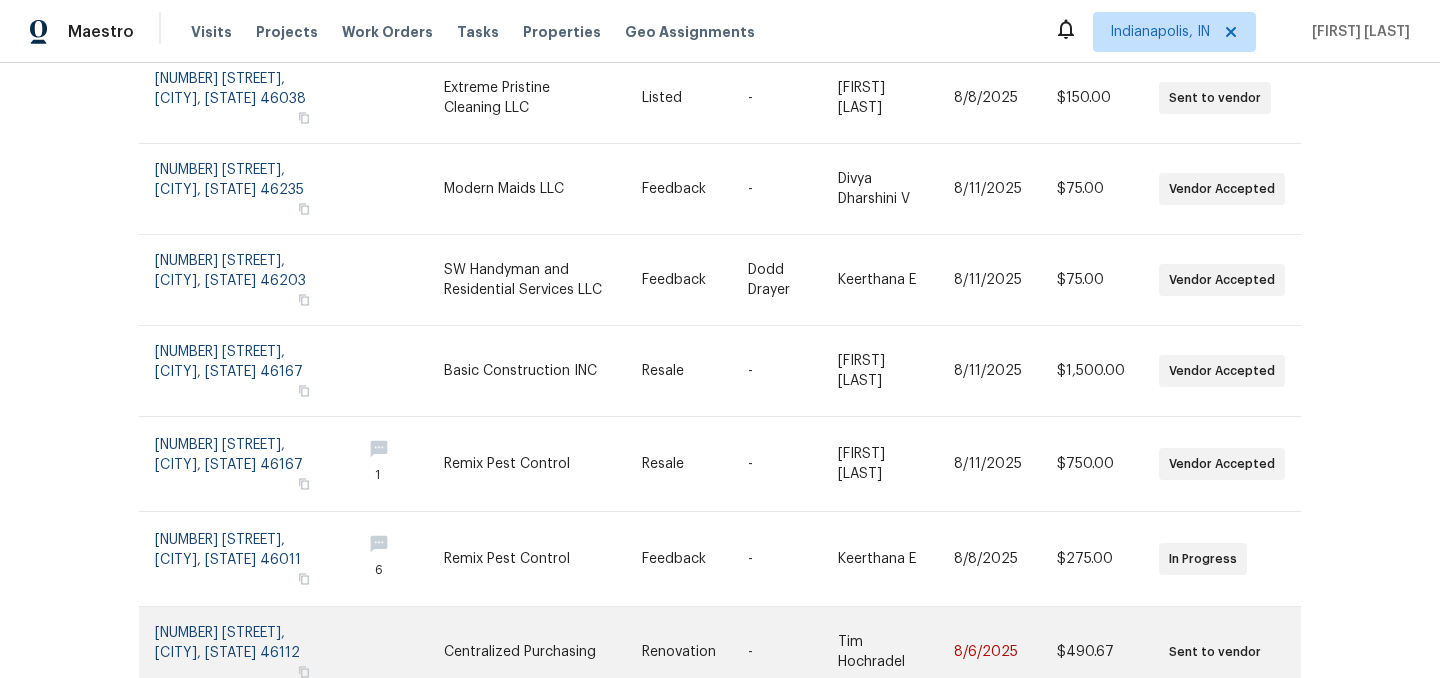 scroll, scrollTop: 0, scrollLeft: 0, axis: both 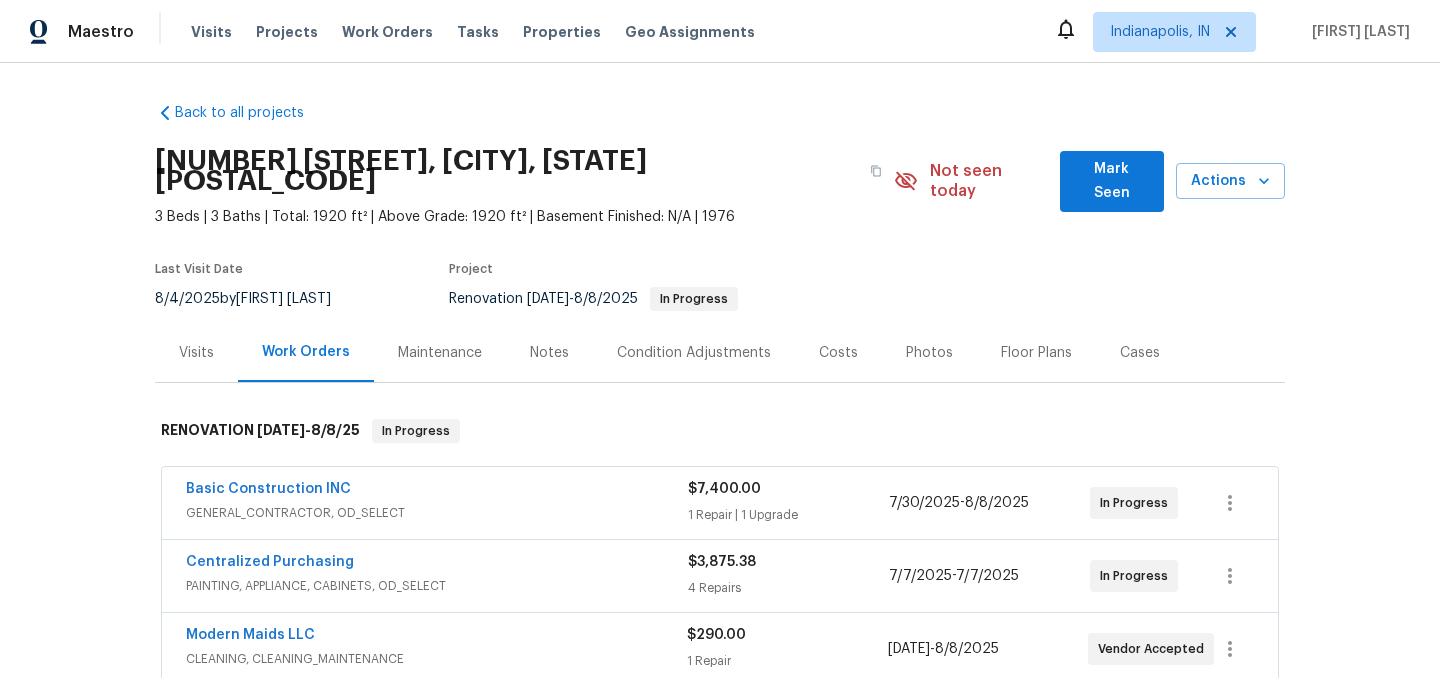 click on "Notes" at bounding box center (549, 353) 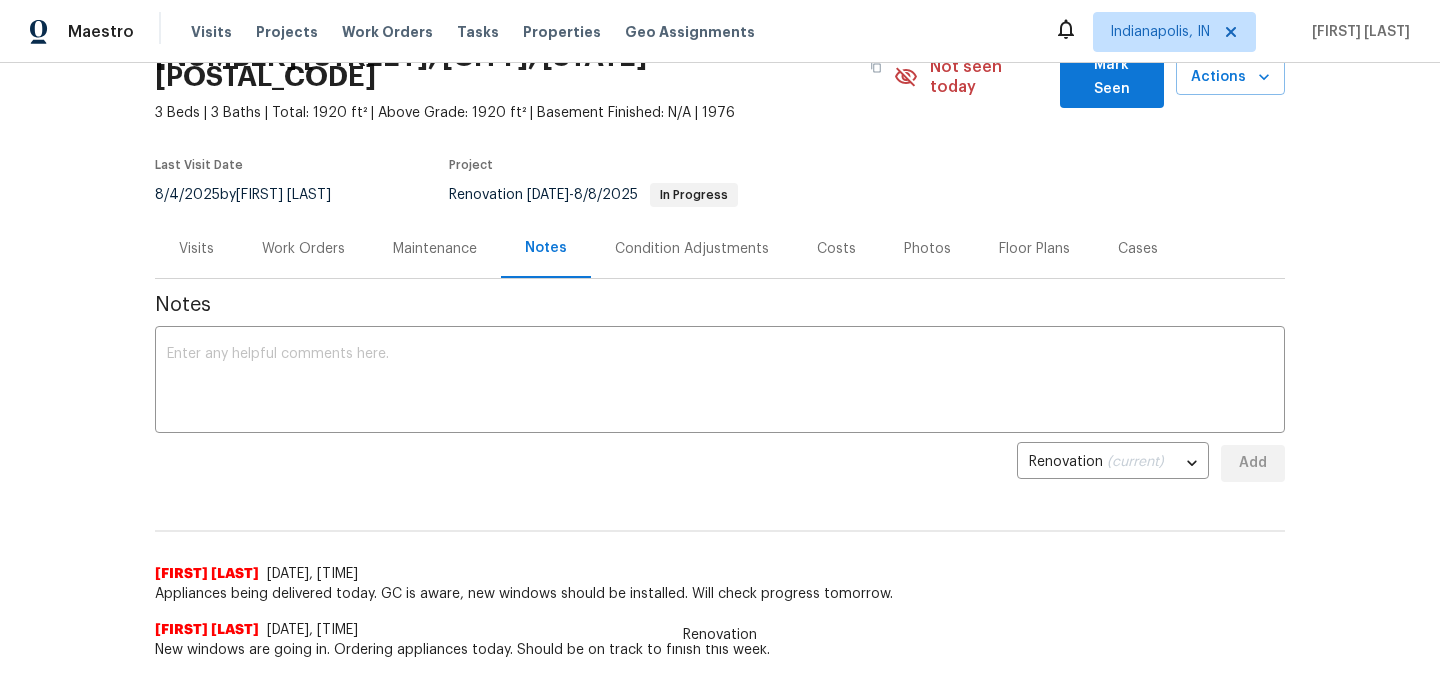 scroll, scrollTop: 105, scrollLeft: 0, axis: vertical 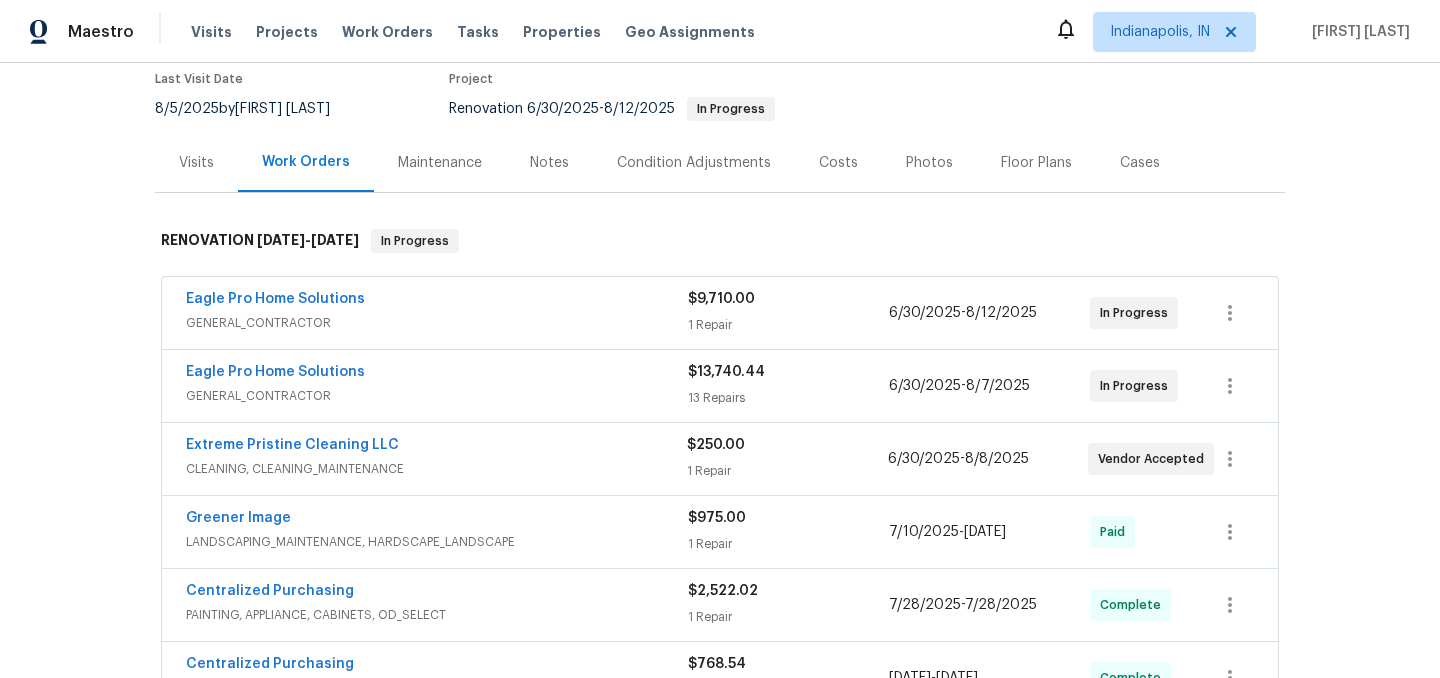 click on "Eagle Pro Home Solutions" at bounding box center [437, 374] 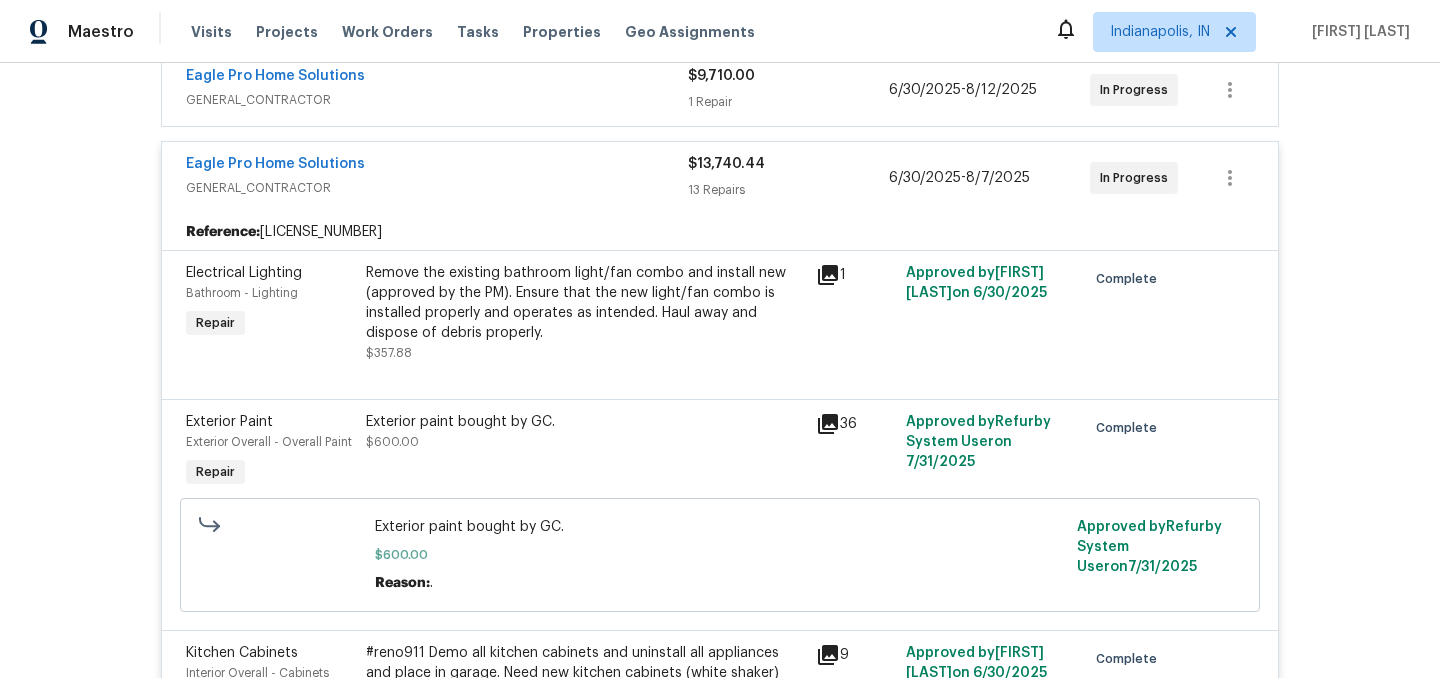 scroll, scrollTop: 337, scrollLeft: 0, axis: vertical 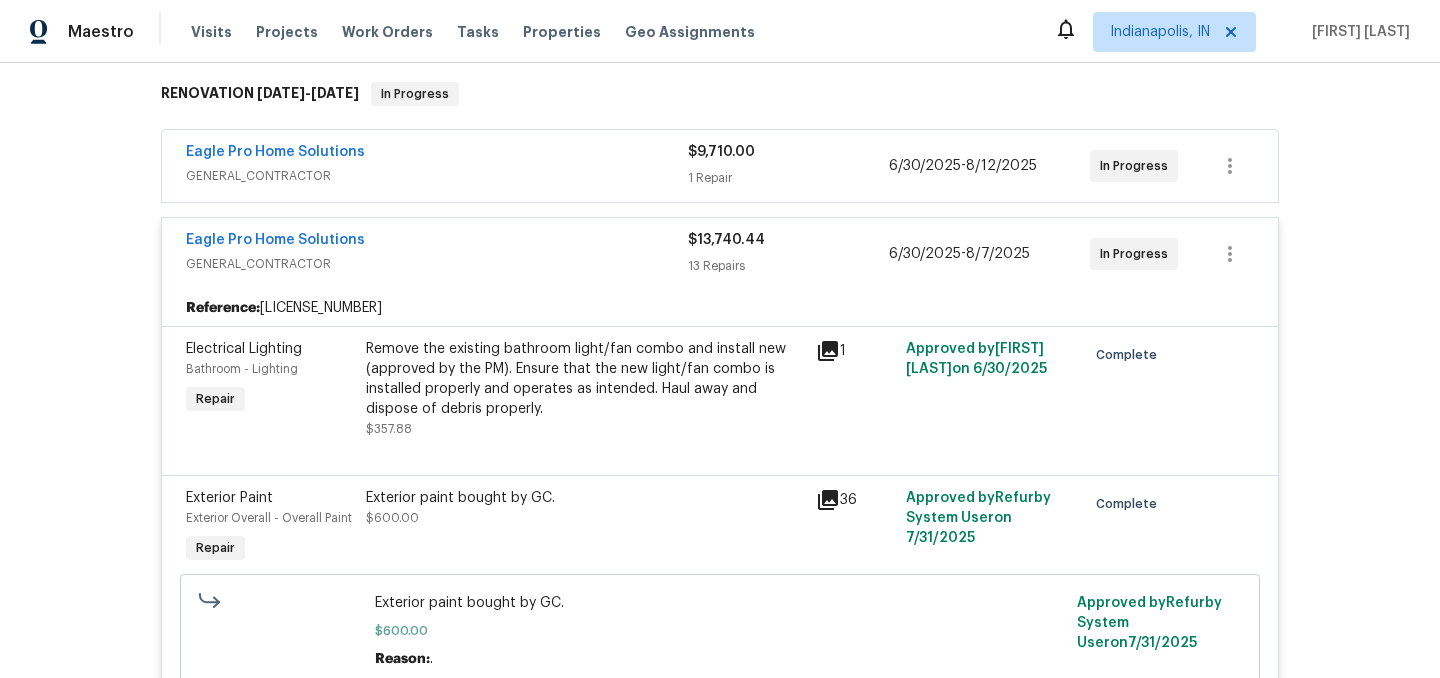 click on "Eagle Pro Home Solutions" at bounding box center [437, 242] 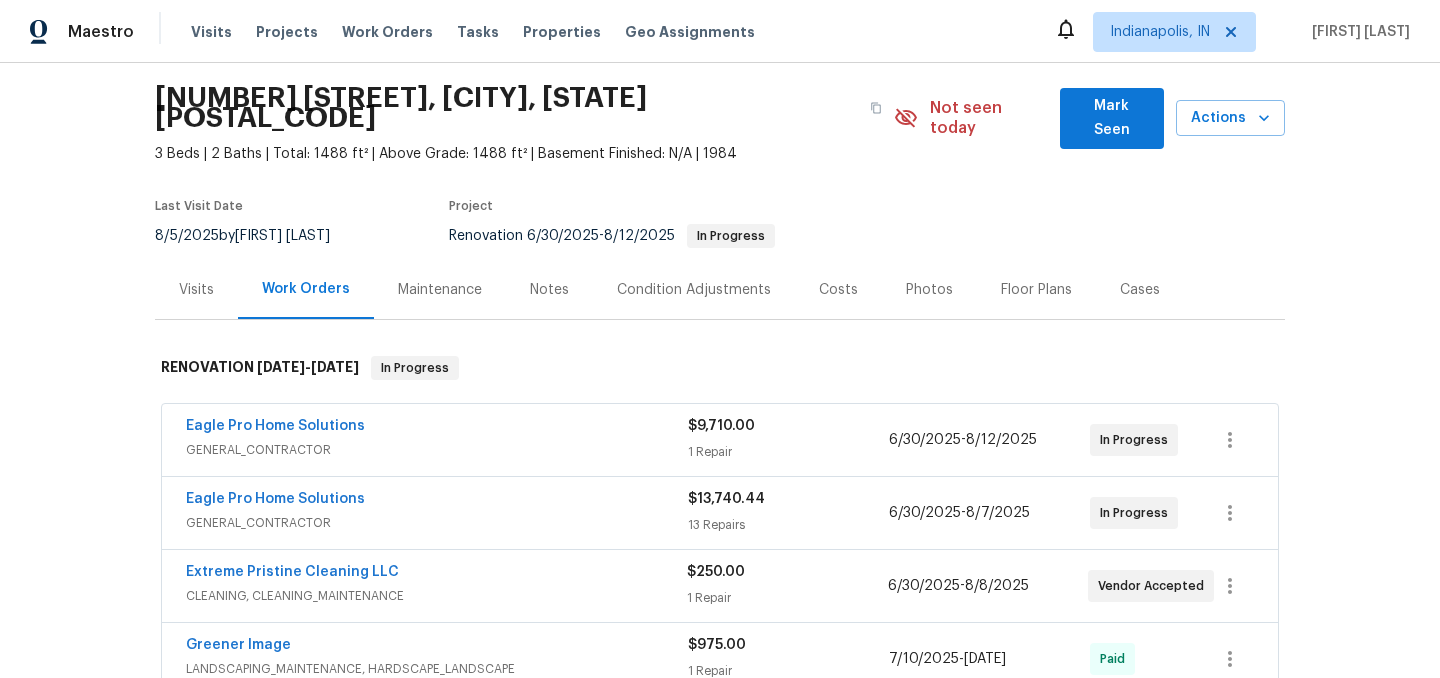 scroll, scrollTop: 0, scrollLeft: 0, axis: both 